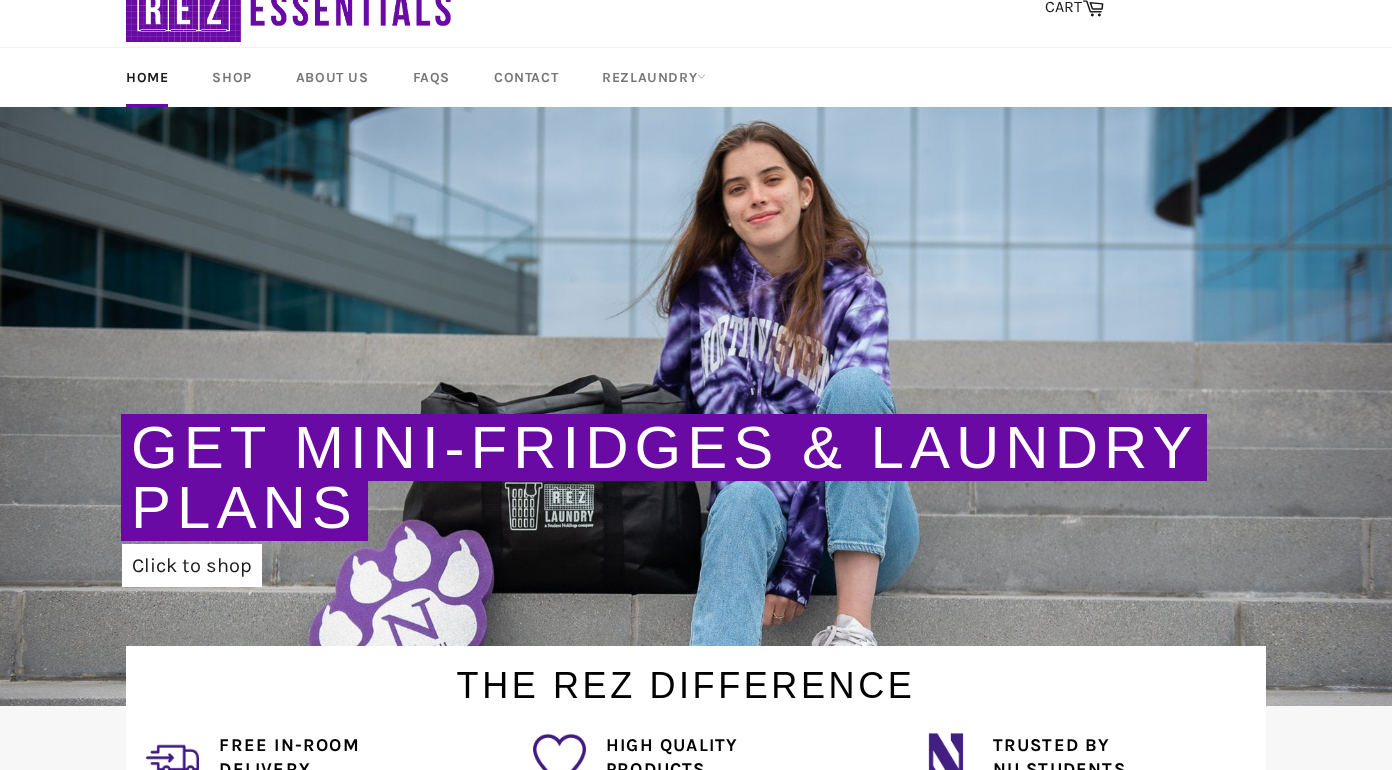 scroll, scrollTop: 0, scrollLeft: 0, axis: both 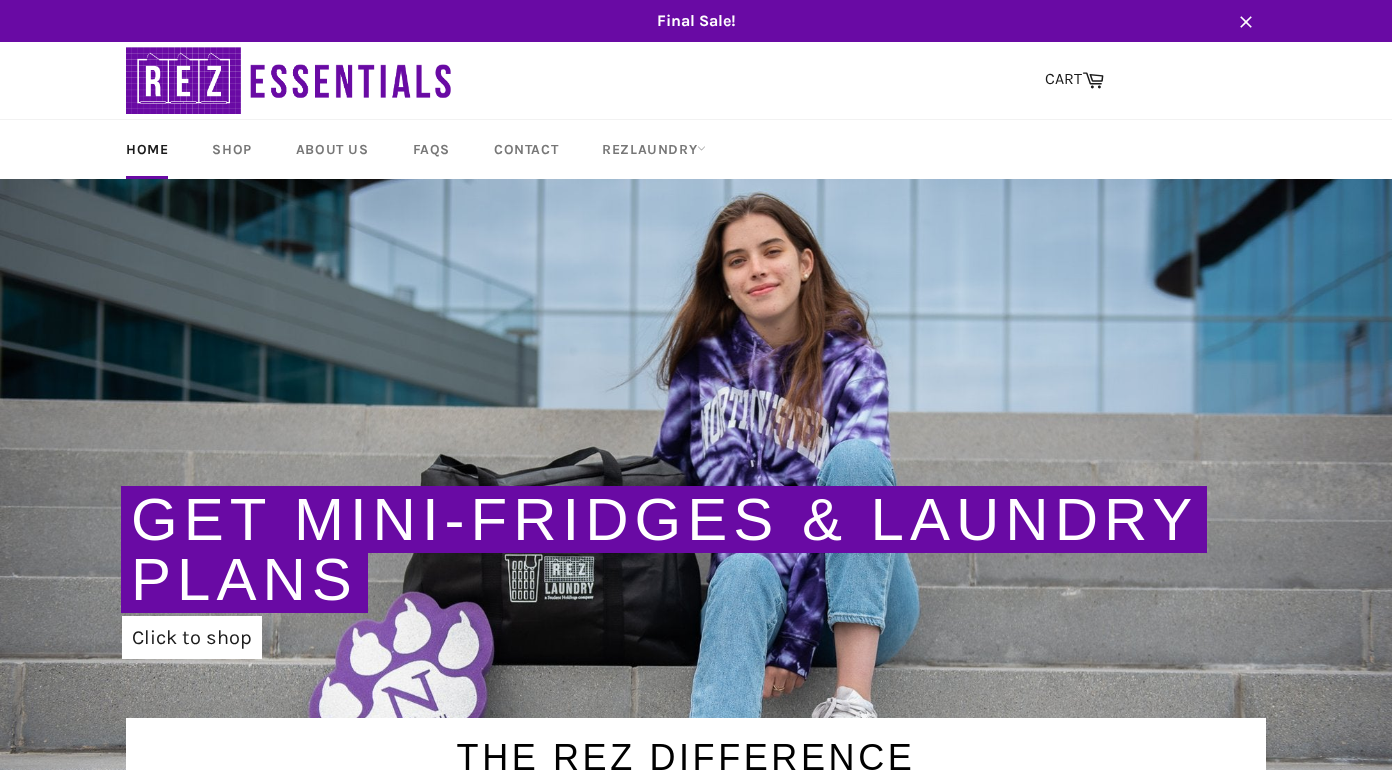 click 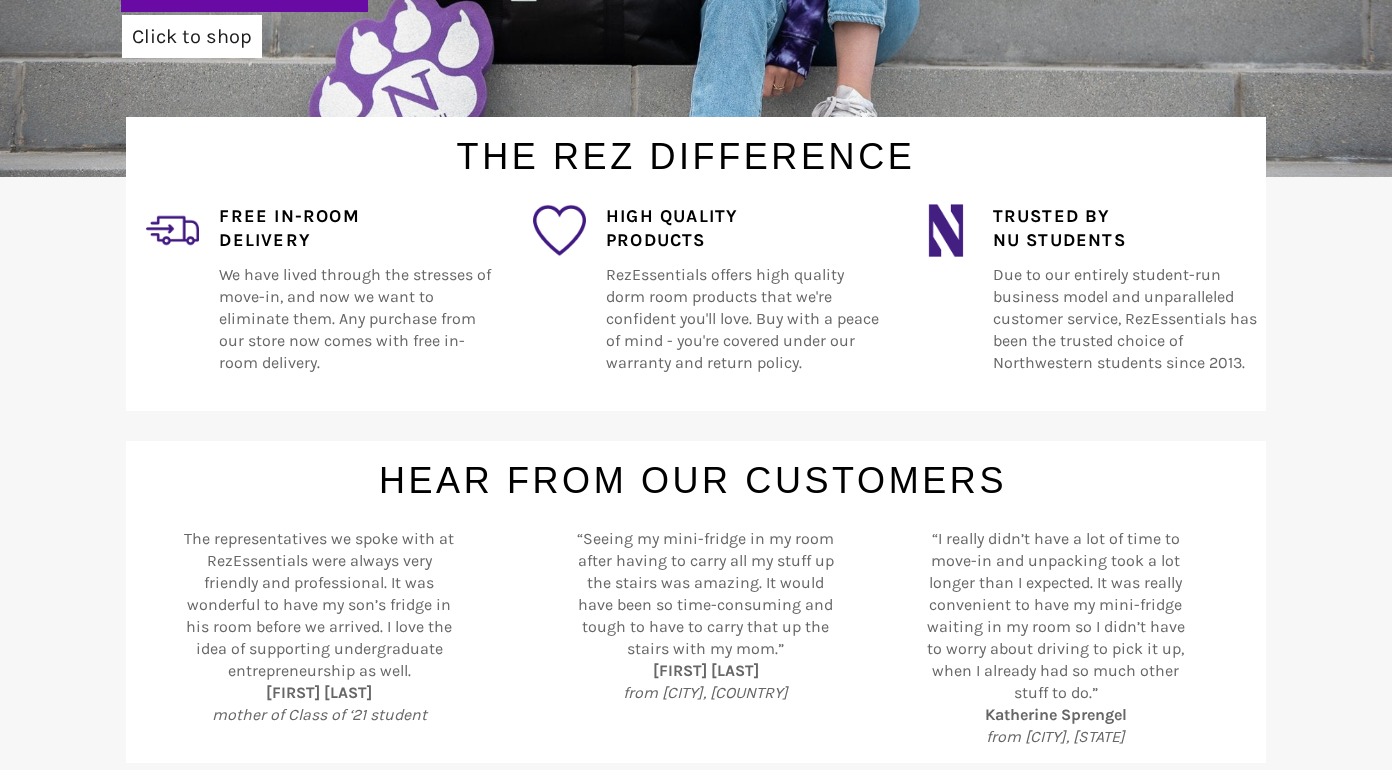 scroll, scrollTop: 0, scrollLeft: 0, axis: both 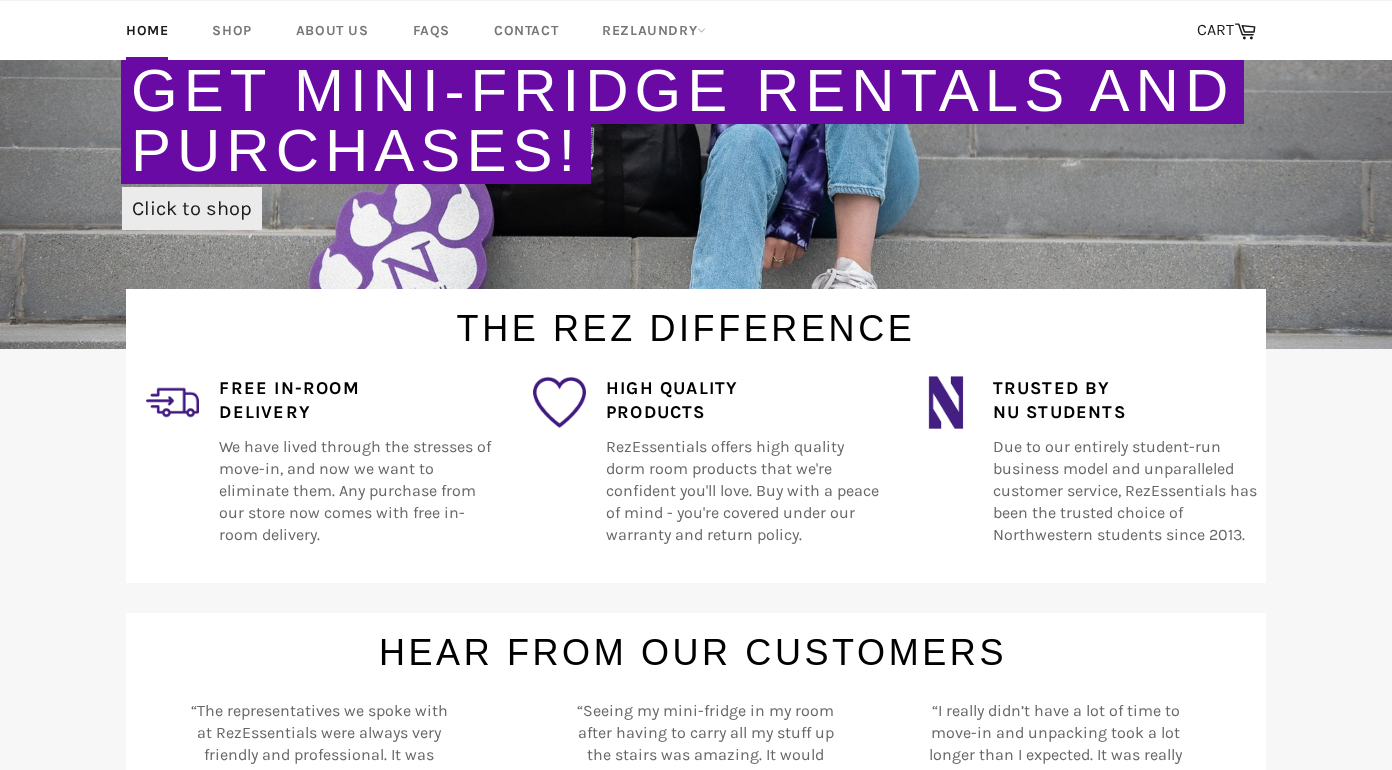 click on "Click to shop" at bounding box center (192, 208) 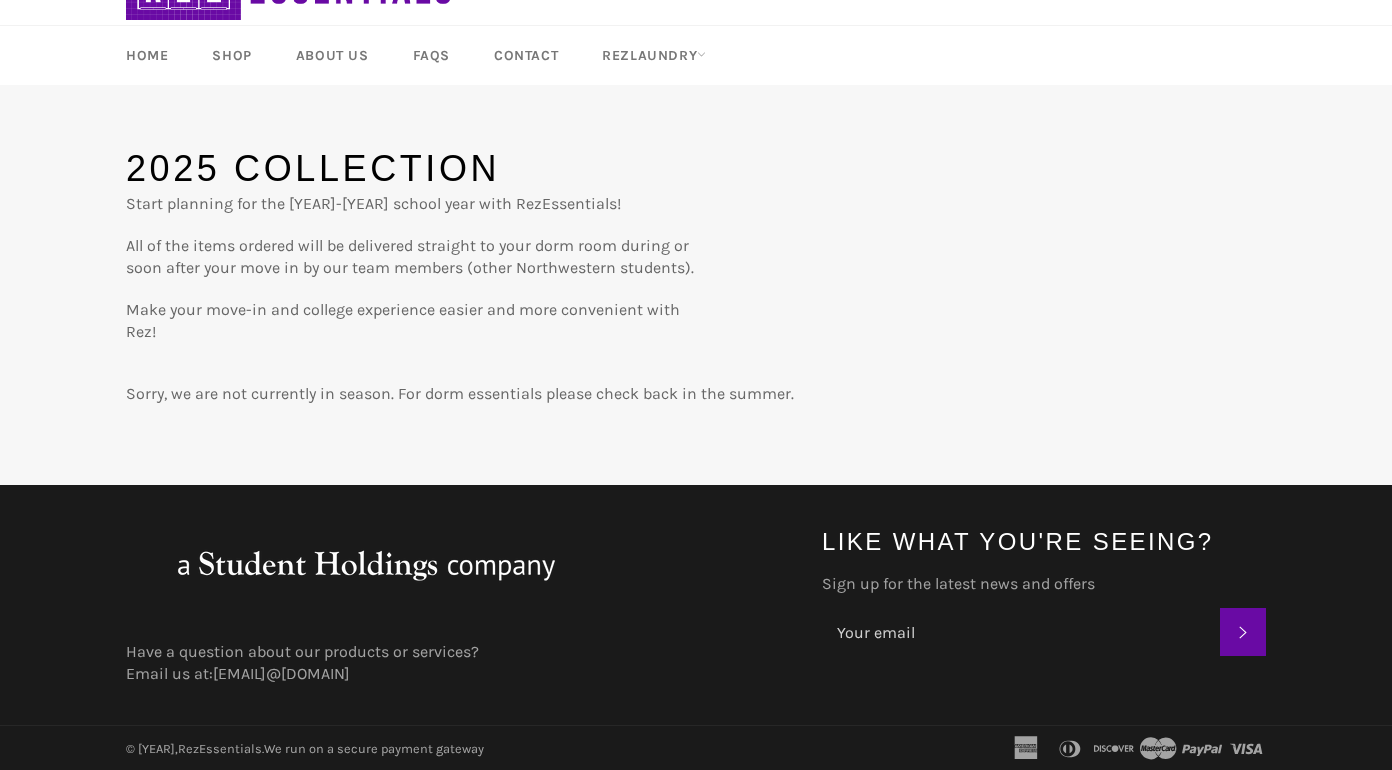 scroll, scrollTop: 0, scrollLeft: 0, axis: both 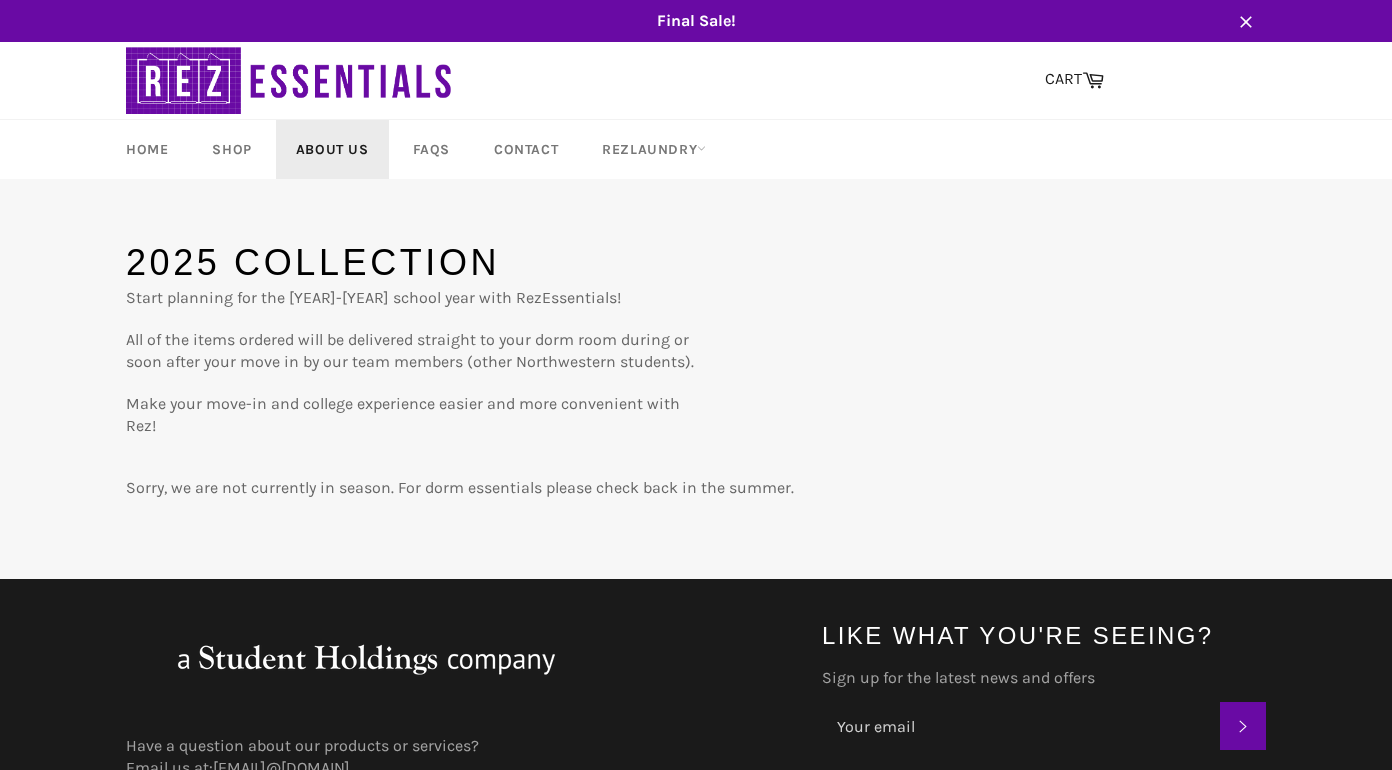 click on "About Us" at bounding box center [332, 149] 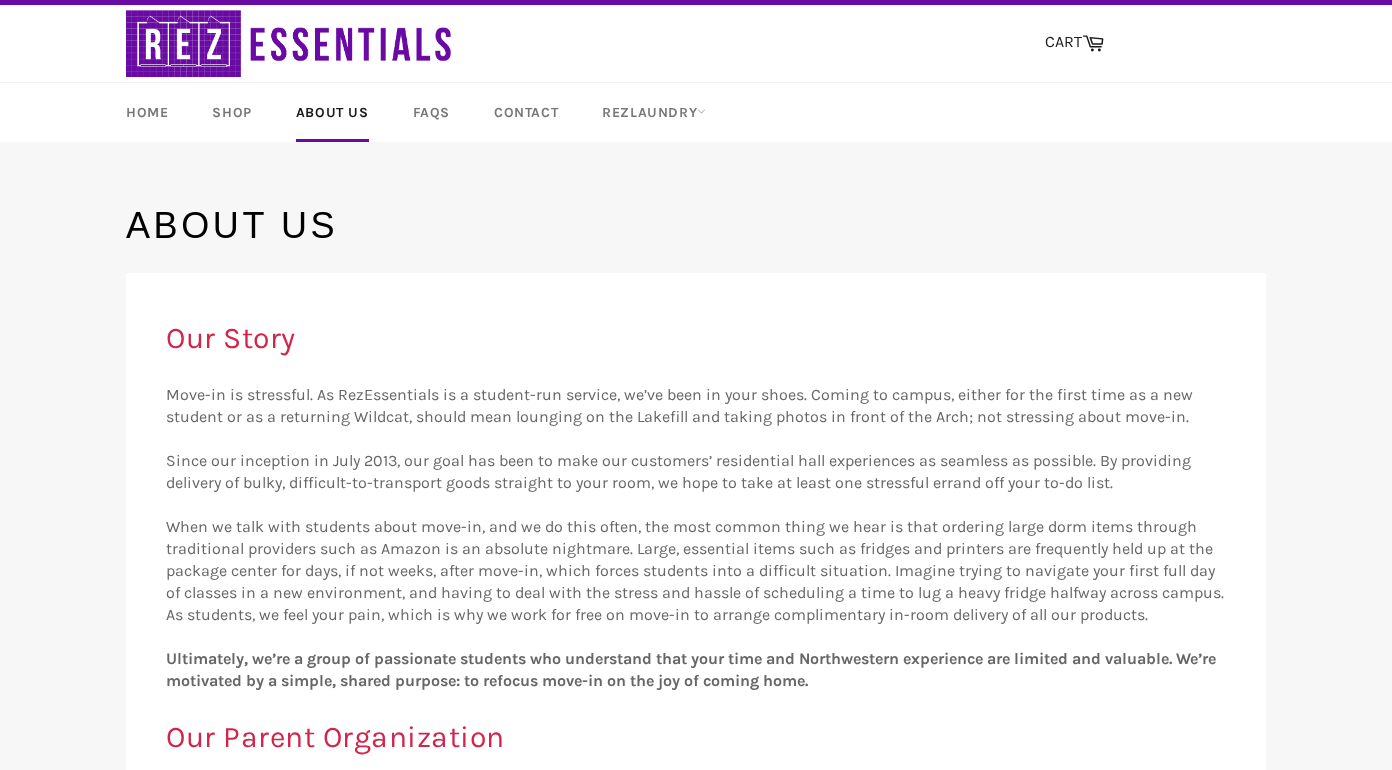scroll, scrollTop: 0, scrollLeft: 0, axis: both 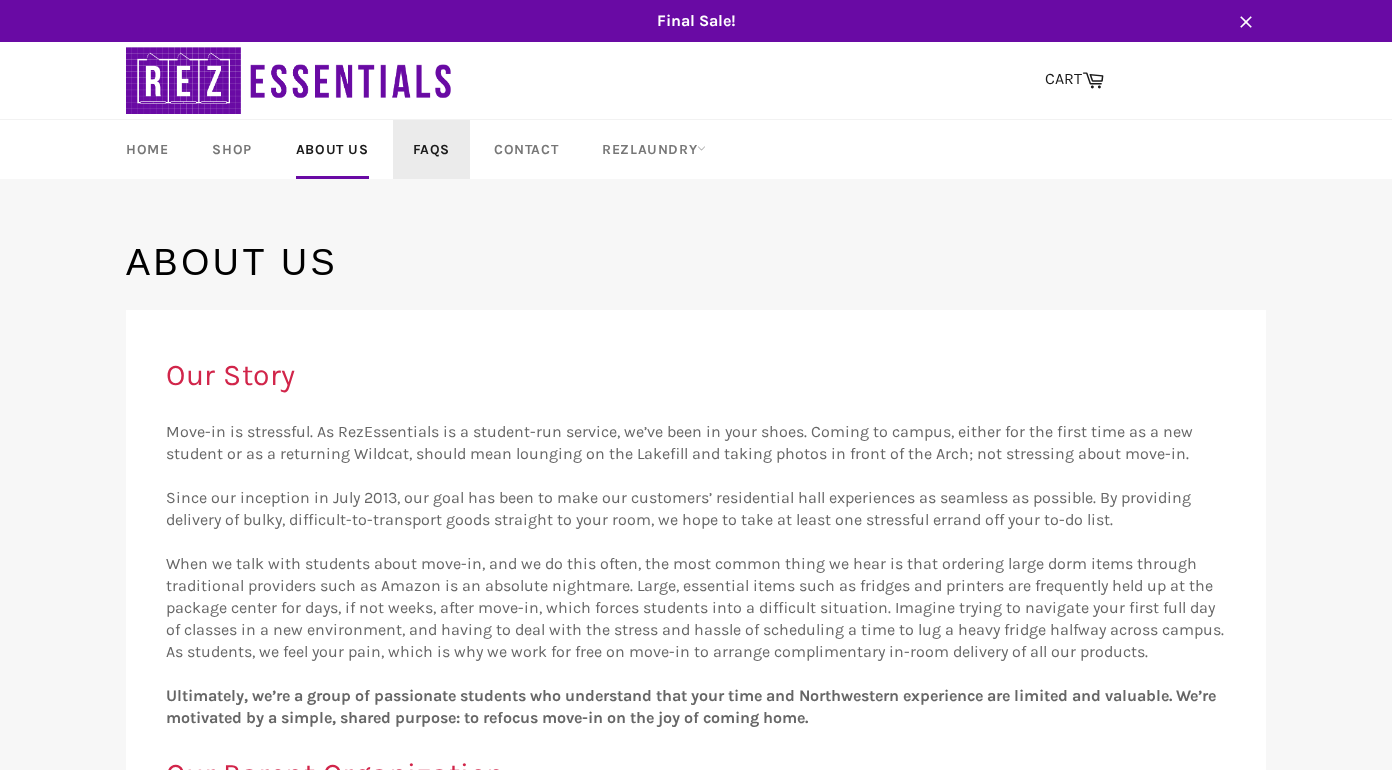 click on "FAQs" at bounding box center [431, 149] 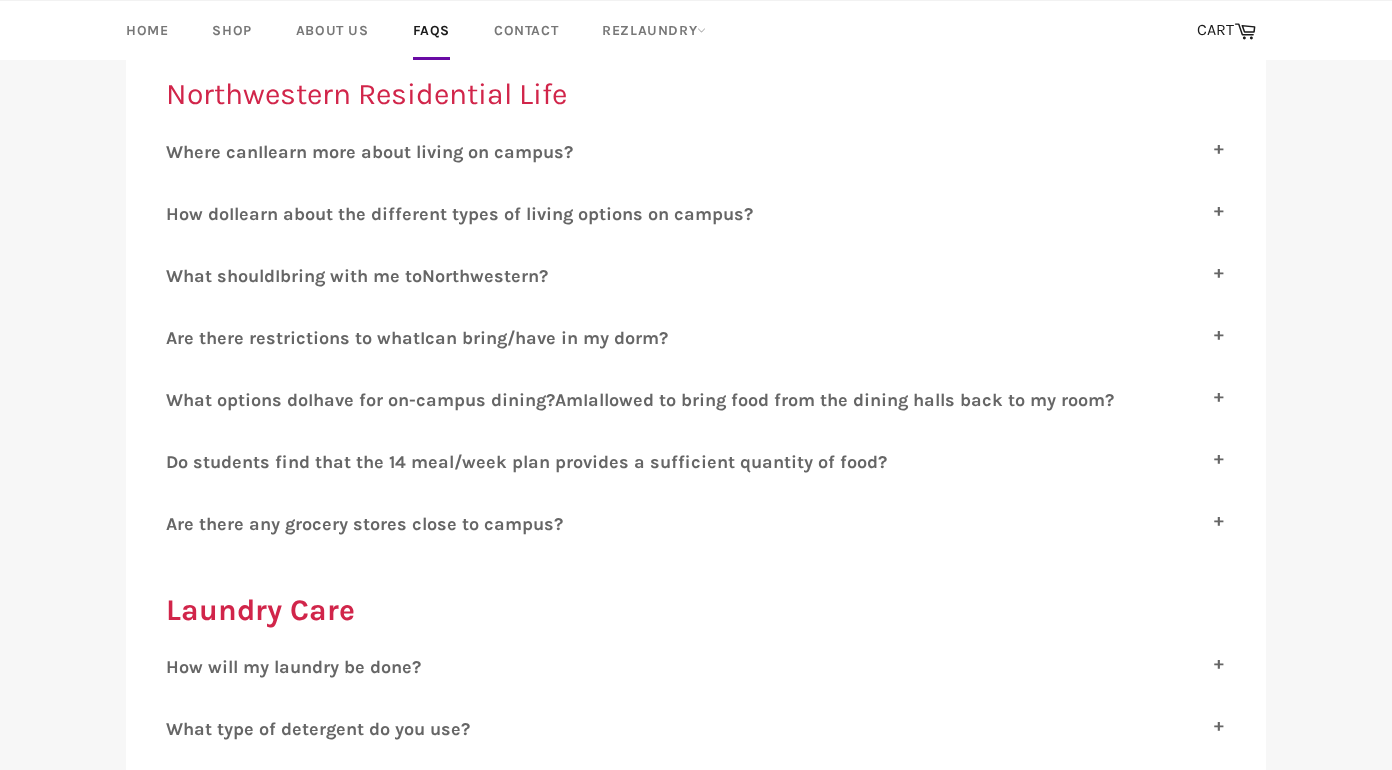 scroll, scrollTop: 1090, scrollLeft: 0, axis: vertical 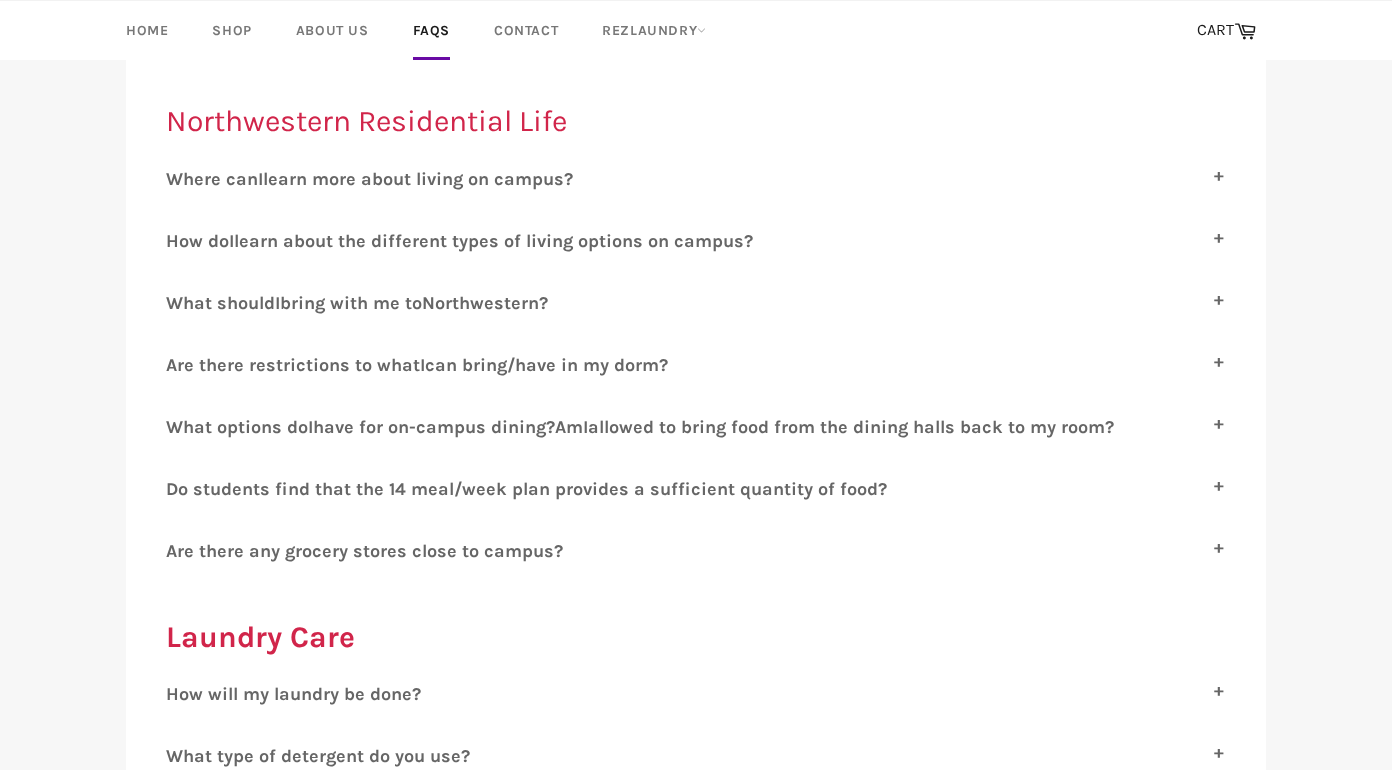 click on "o students find that the 14 meal/week plan provides a sufficient quantity of food?" at bounding box center (532, 489) 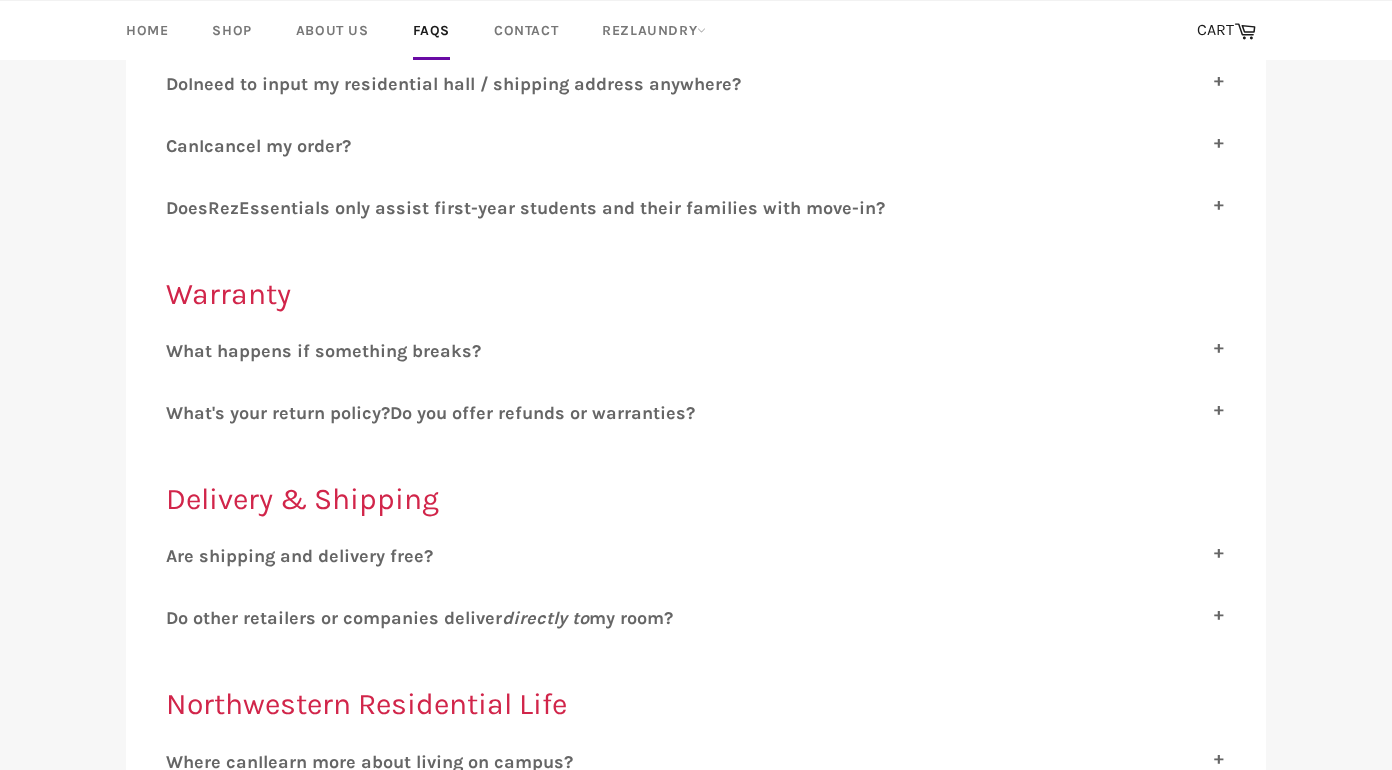scroll, scrollTop: 0, scrollLeft: 0, axis: both 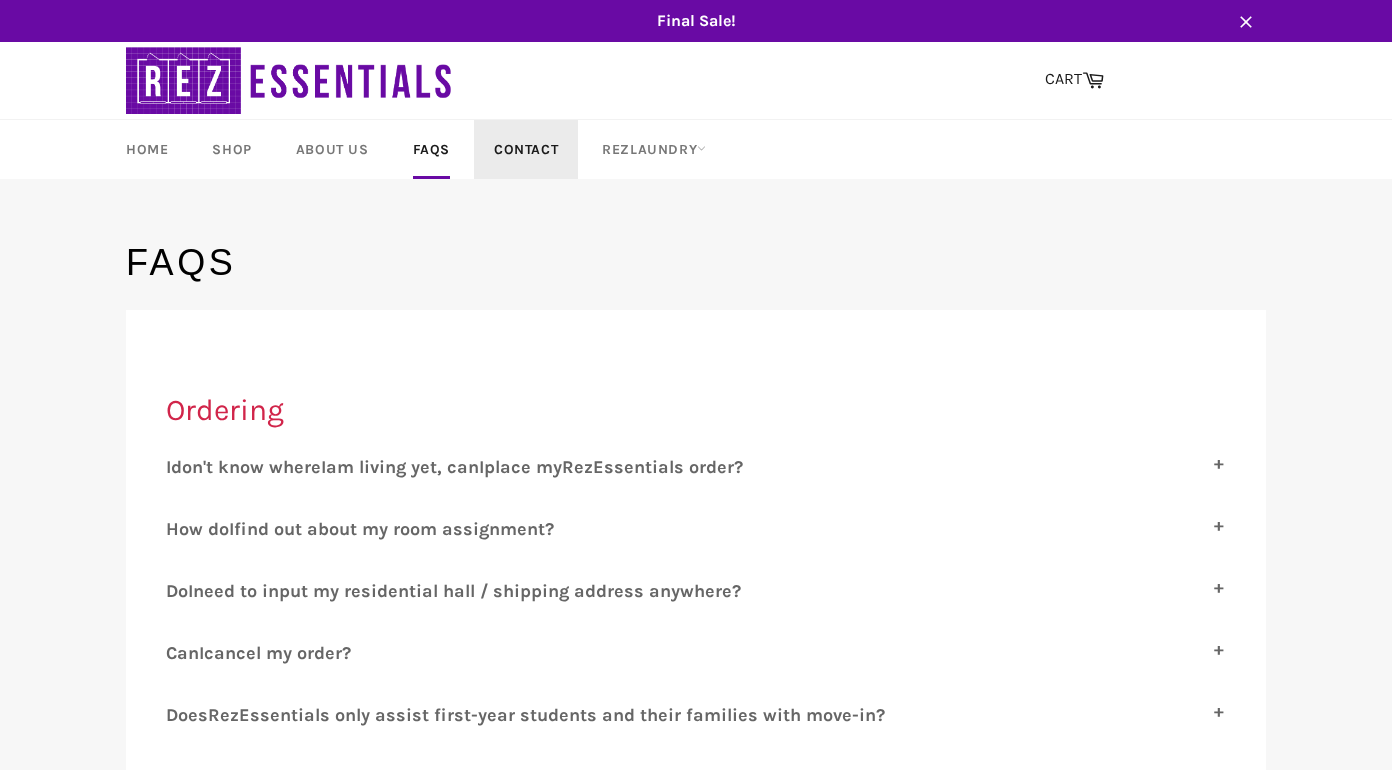 click on "Contact" at bounding box center (526, 149) 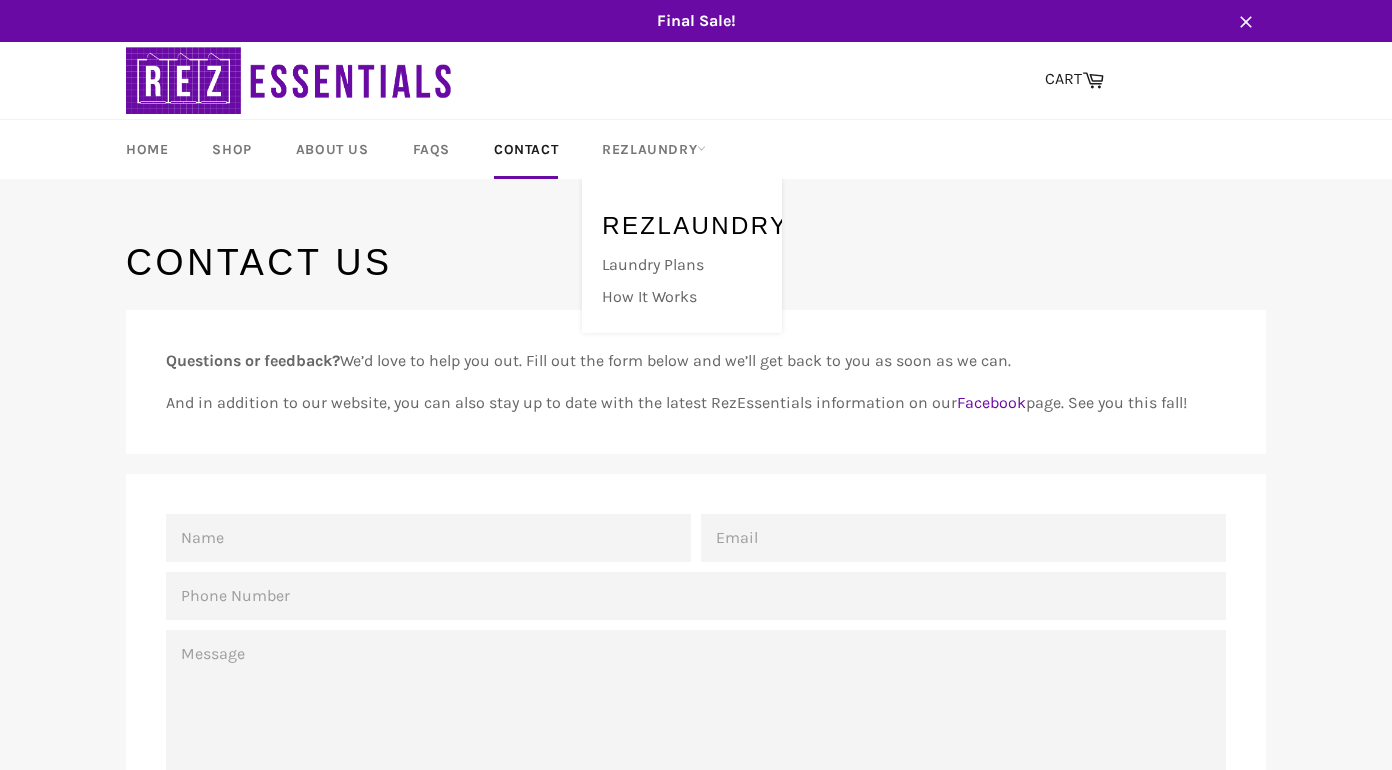 scroll, scrollTop: 0, scrollLeft: 0, axis: both 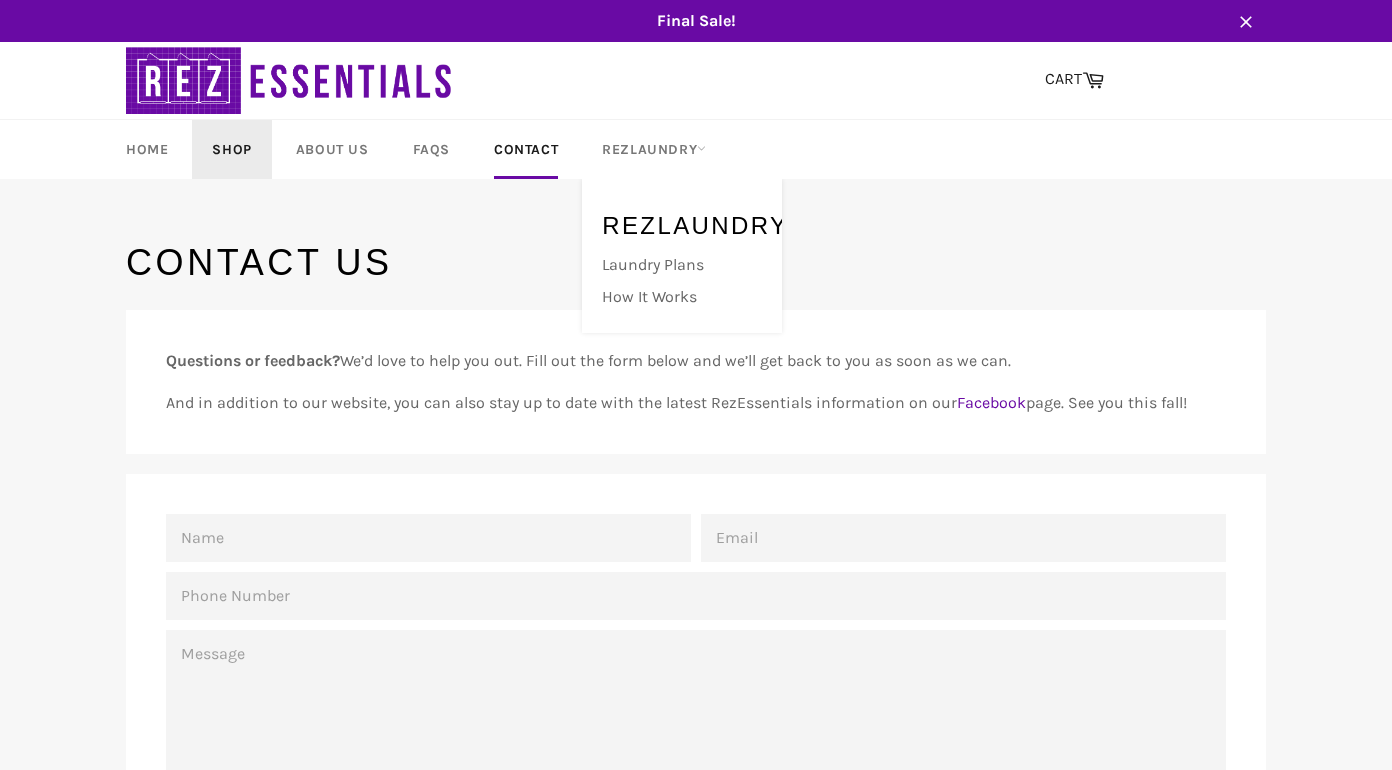 click on "Shop" at bounding box center [231, 149] 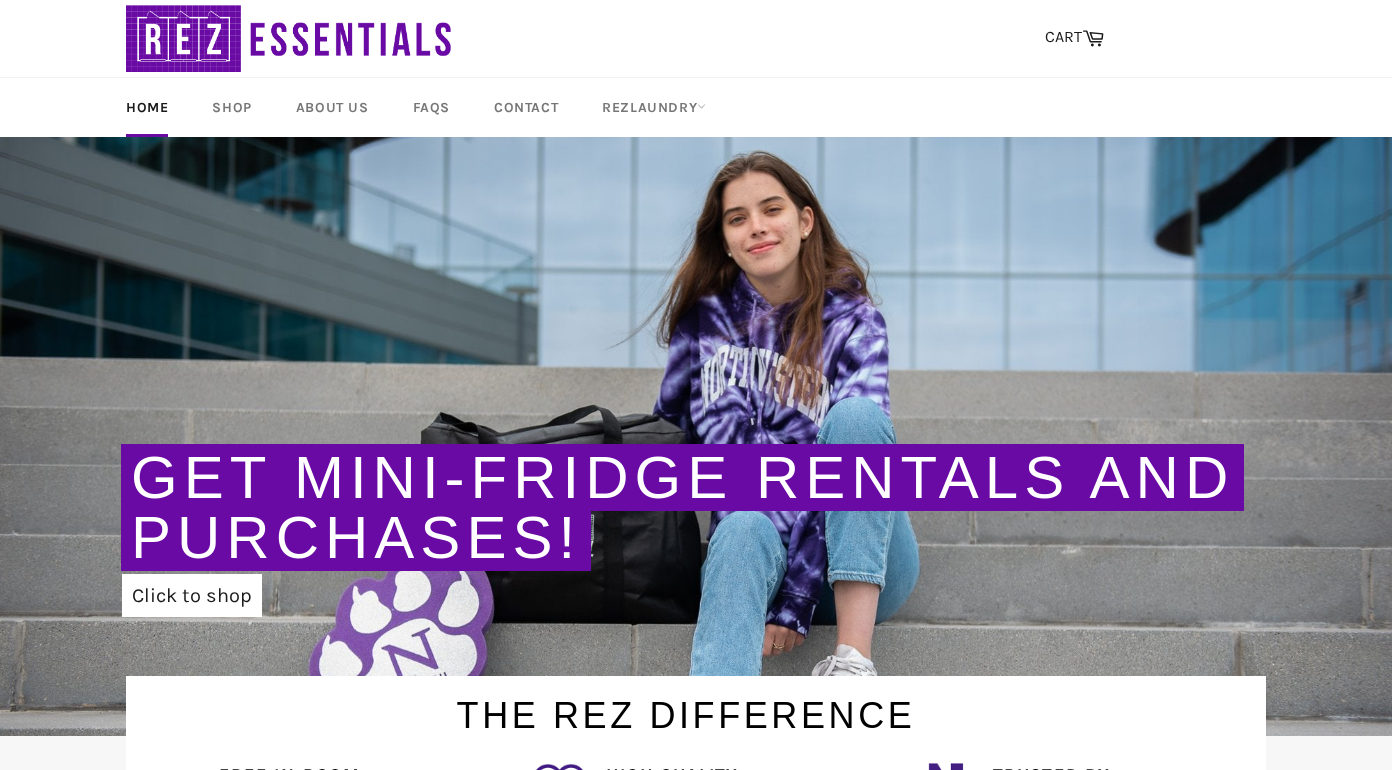 scroll, scrollTop: 0, scrollLeft: 0, axis: both 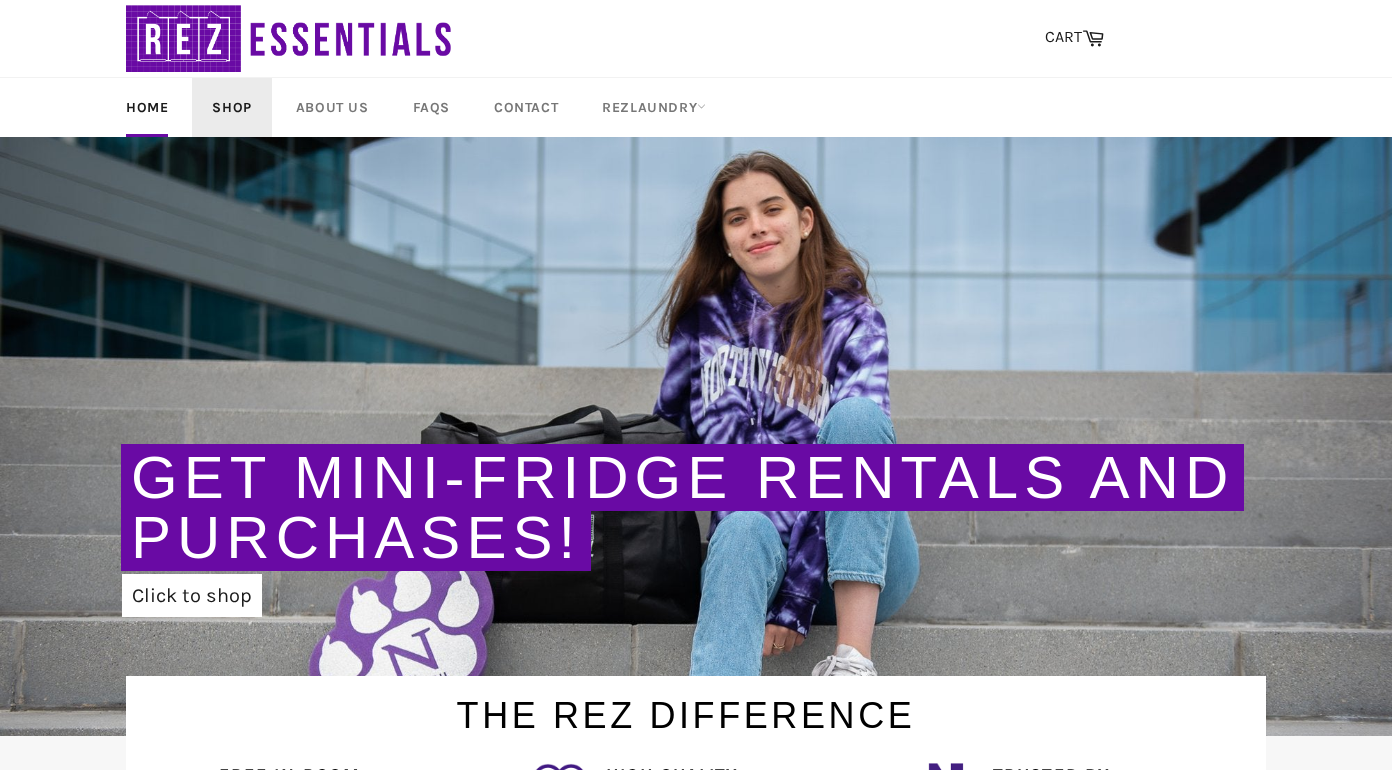click on "Shop" at bounding box center [231, 107] 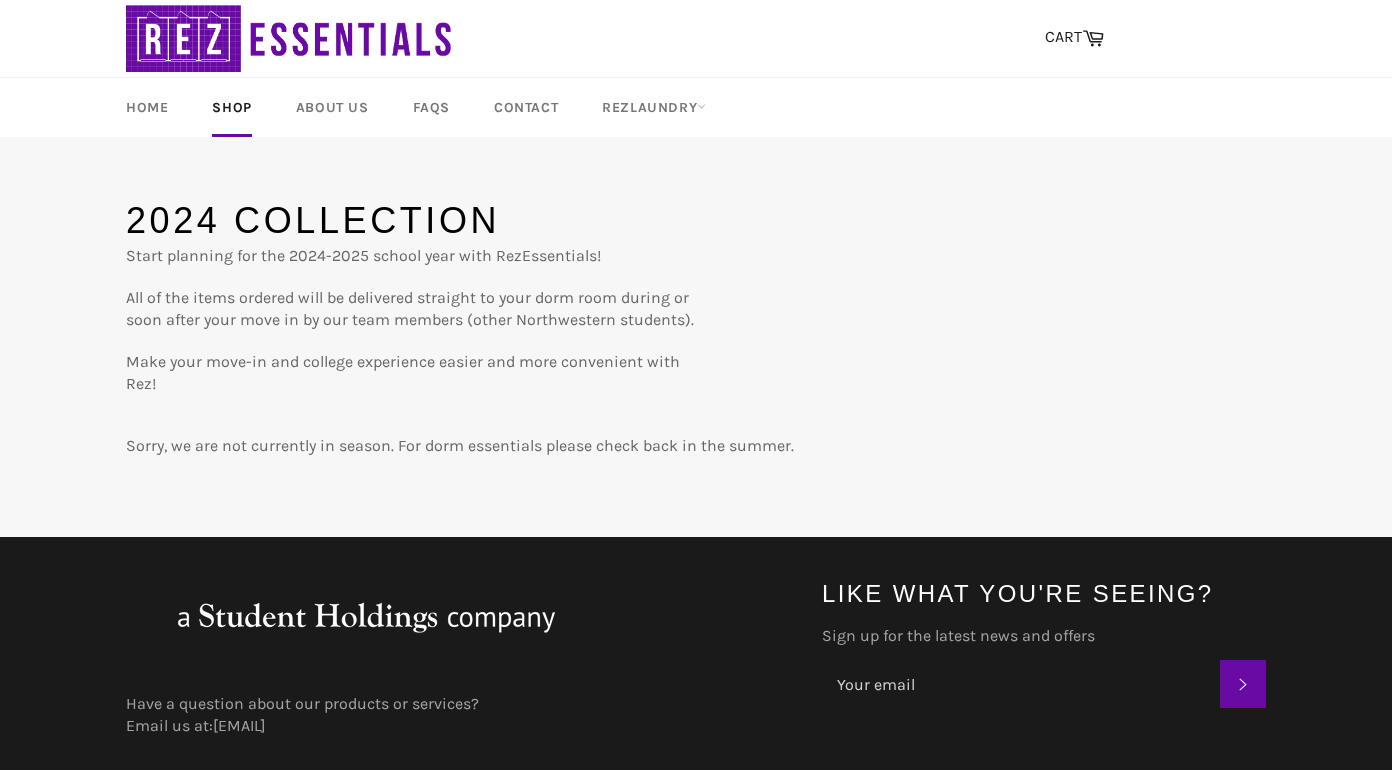 scroll, scrollTop: 0, scrollLeft: 0, axis: both 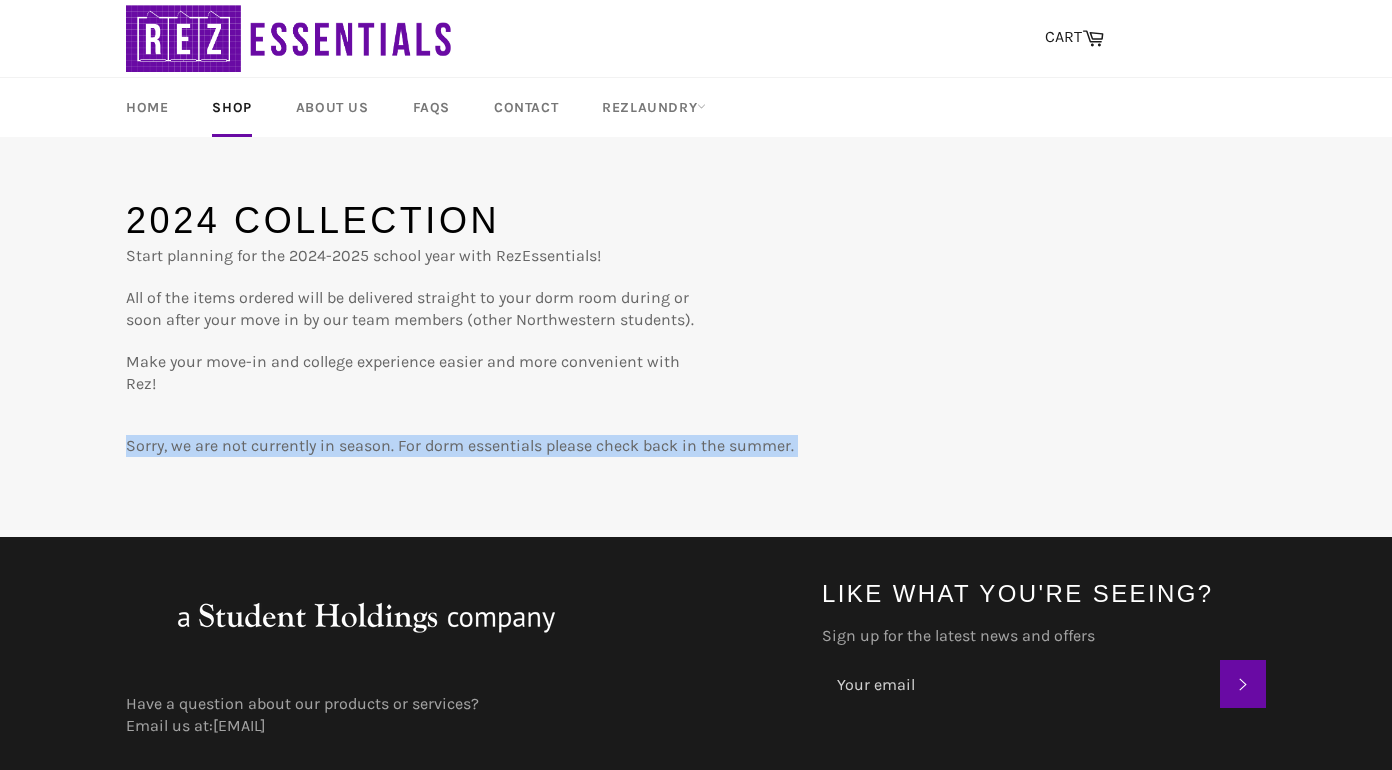 click on "2024 Collection
Start planning for the 2024-2025 school year with RezEssentials!
All of the items ordered will be delivered straight to your dorm room during or soon after your move in by our team members (other Northwestern students).
Make your move-in and college experience easier and more convenient with Rez!
Sorry, we are not currently in season. For dorm essentials please check back in the summer." at bounding box center [696, 367] 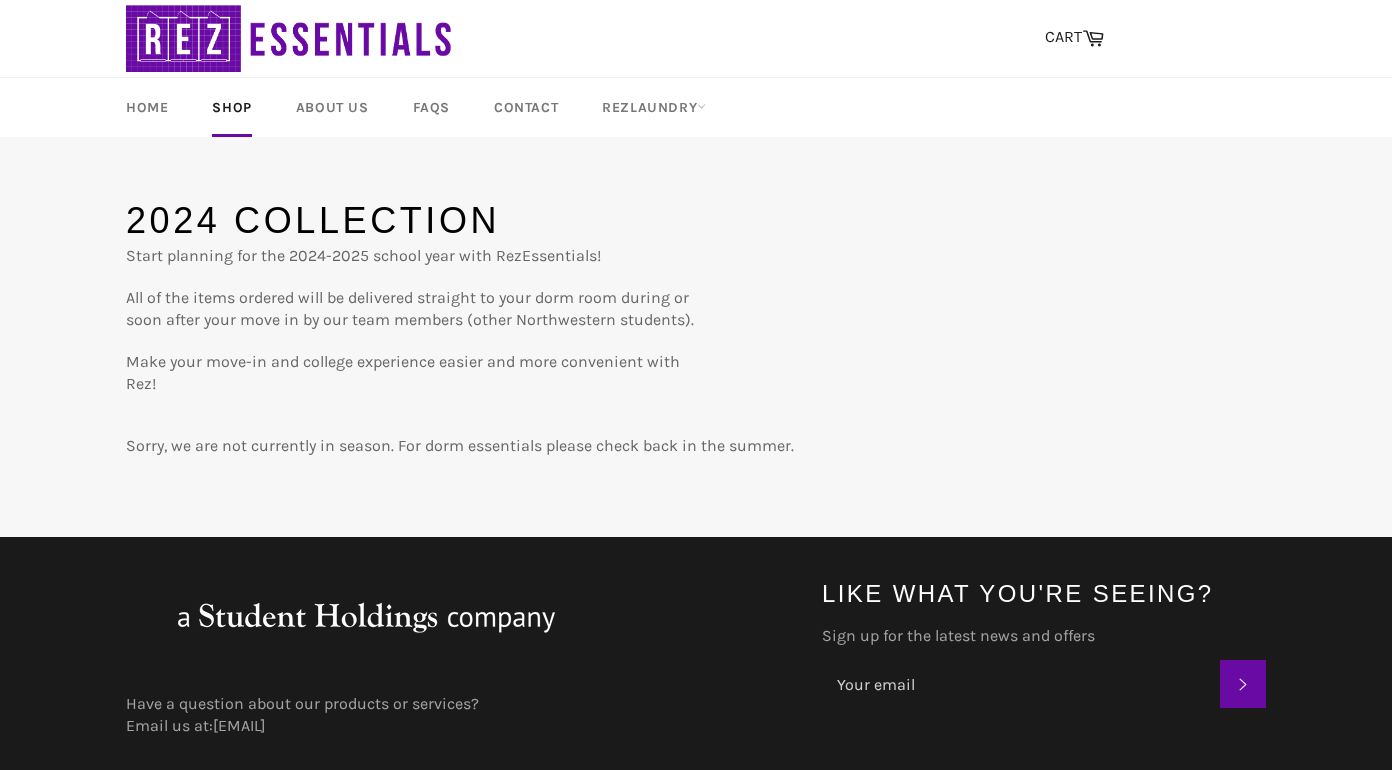 click on "2024 Collection
Start planning for the 2024-2025 school year with RezEssentials!
All of the items ordered will be delivered straight to your dorm room during or soon after your move in by our team members (other Northwestern students).
Make your move-in and college experience easier and more convenient with Rez!
Sorry, we are not currently in season. For dorm essentials please check back in the summer." at bounding box center (696, 327) 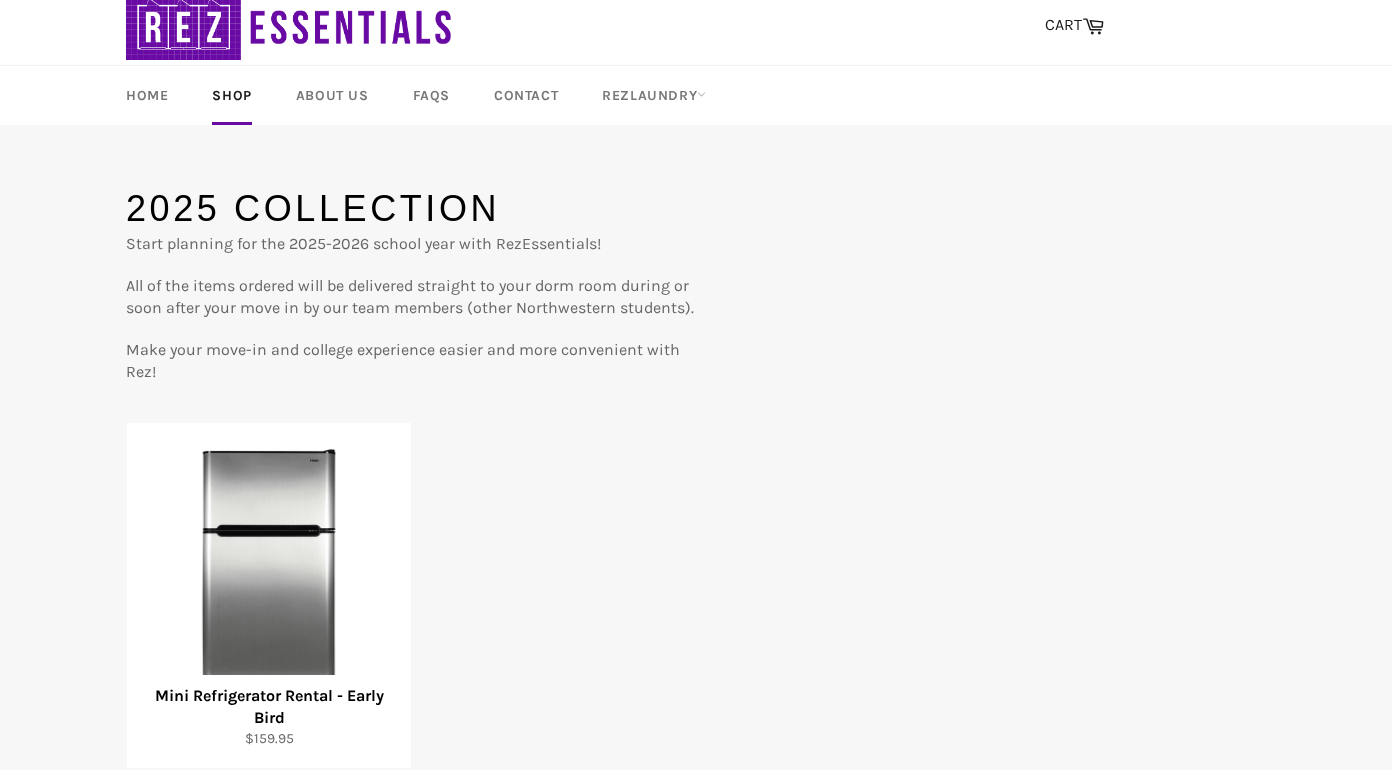 scroll, scrollTop: 0, scrollLeft: 0, axis: both 